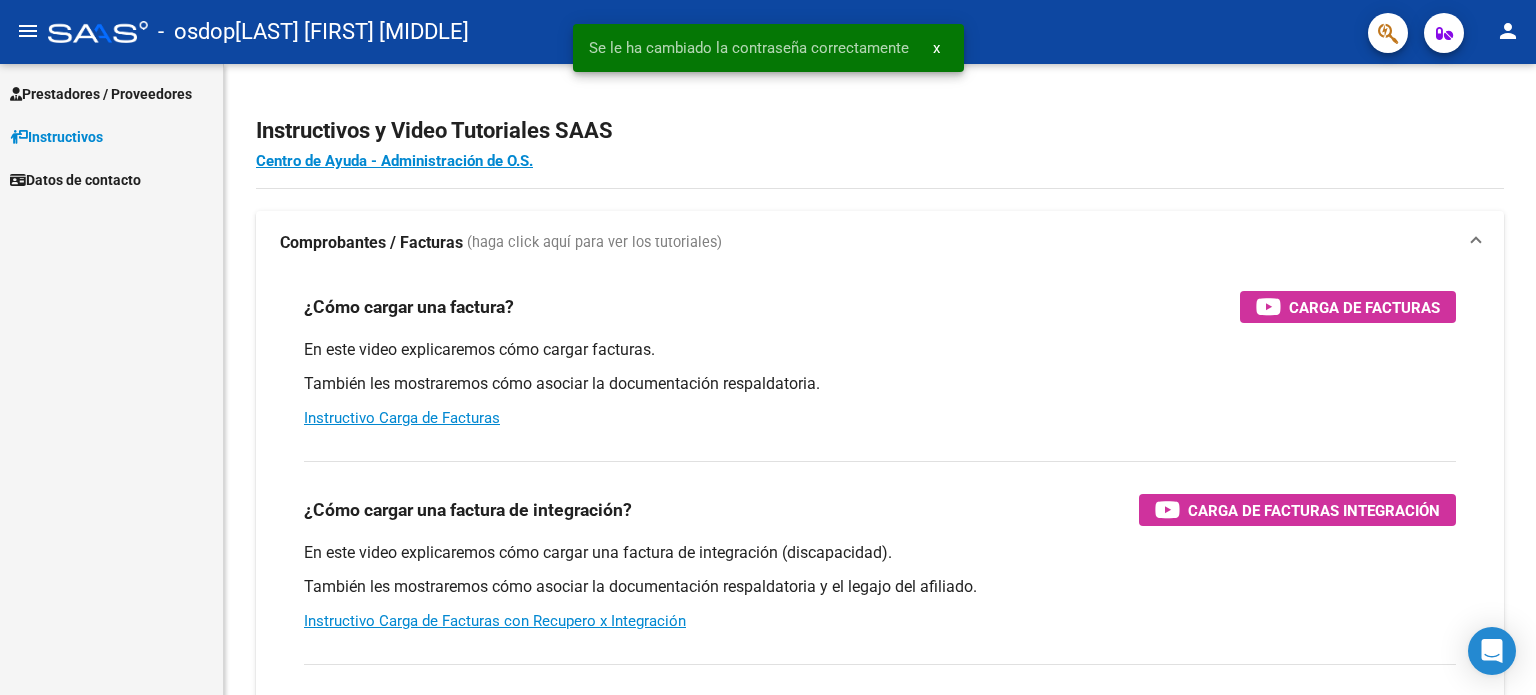scroll, scrollTop: 0, scrollLeft: 0, axis: both 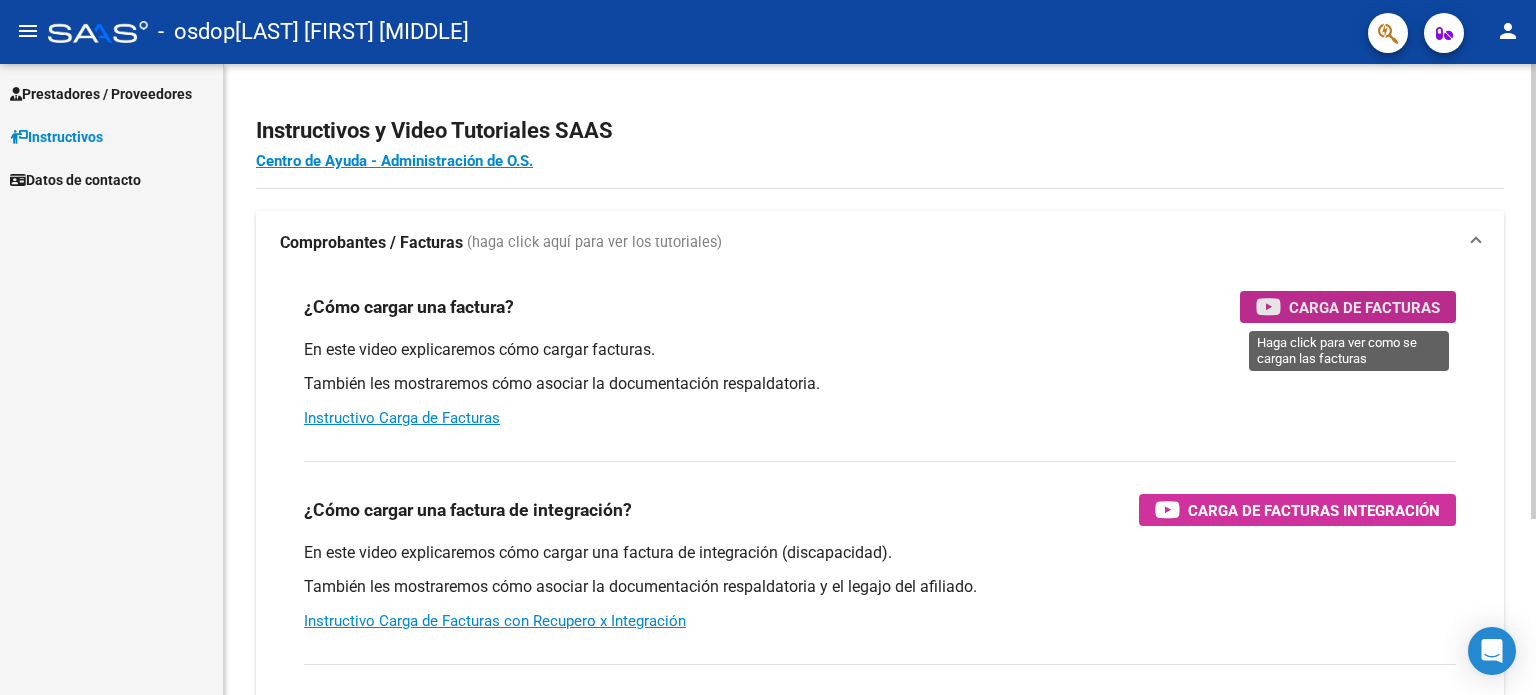 click on "Carga de Facturas" at bounding box center [1364, 307] 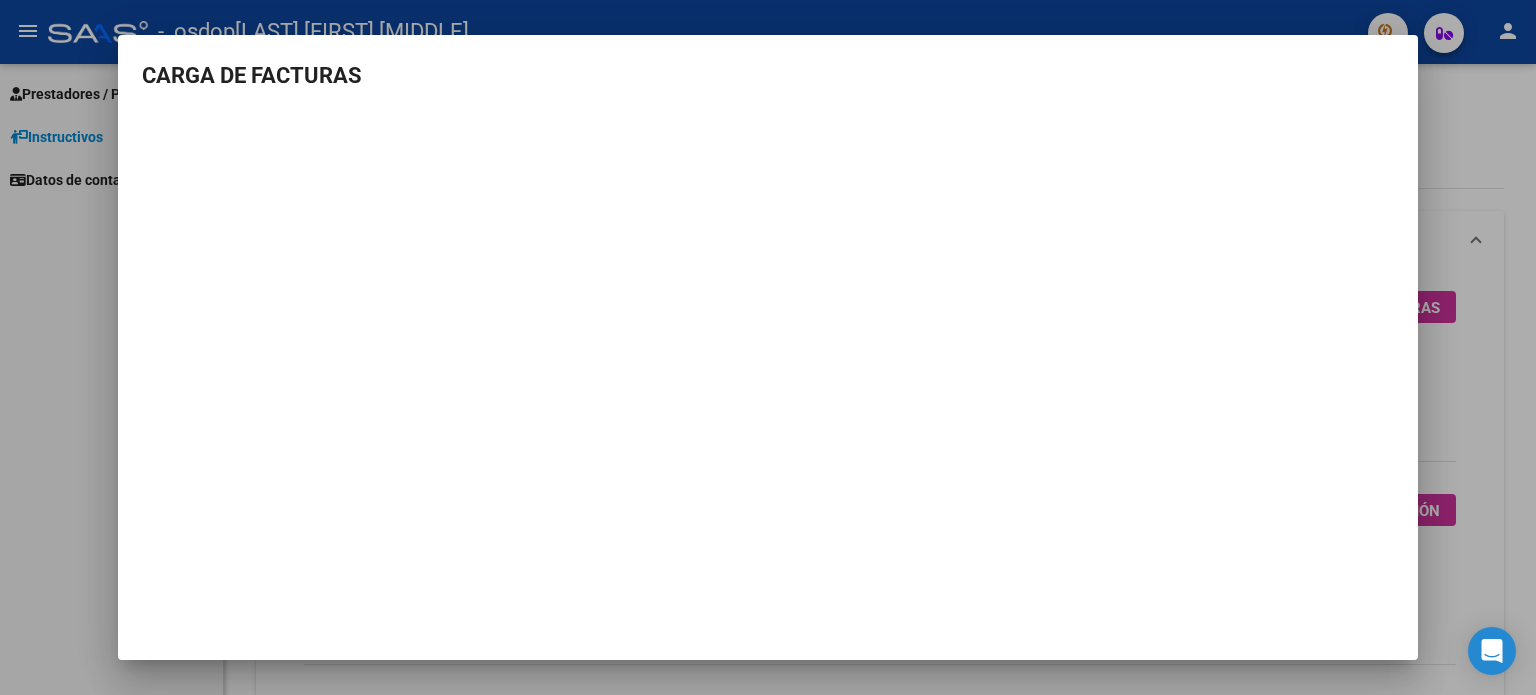 click at bounding box center [768, 347] 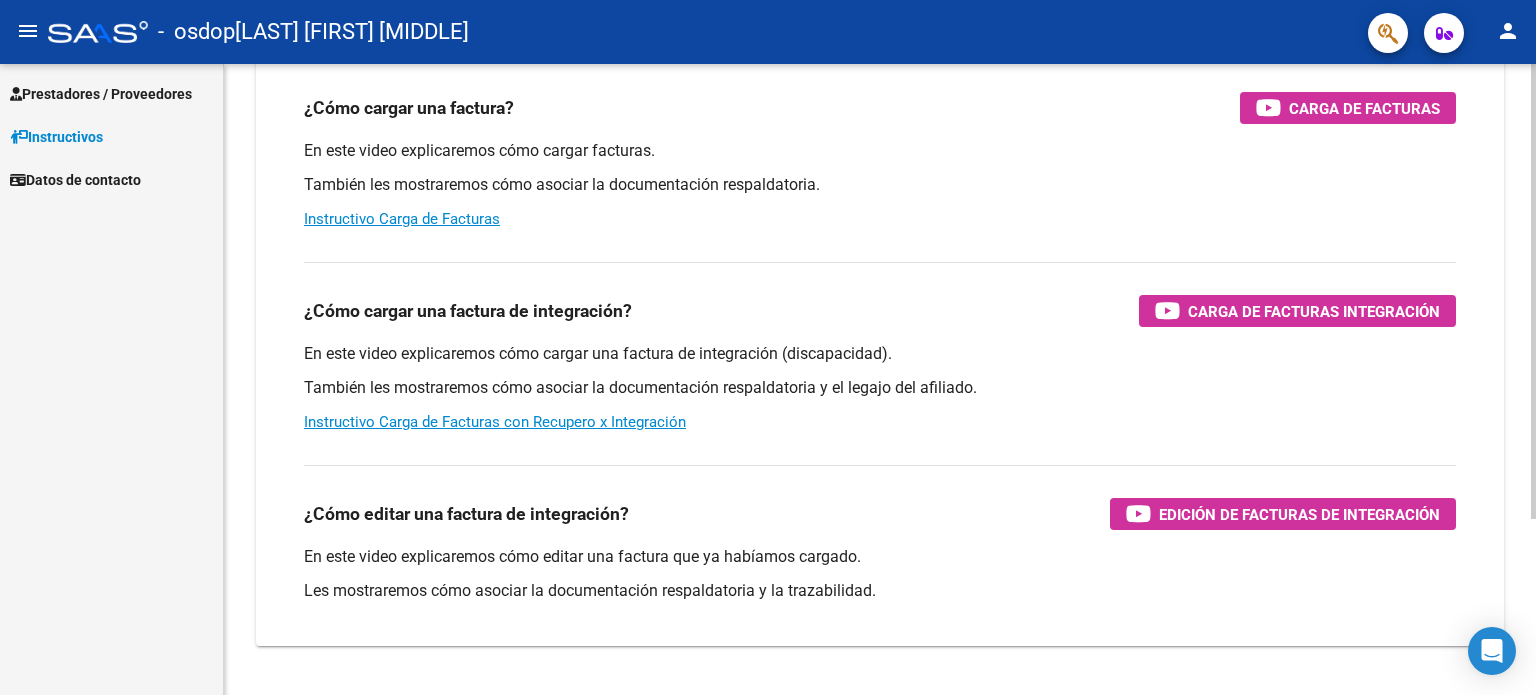 scroll, scrollTop: 200, scrollLeft: 0, axis: vertical 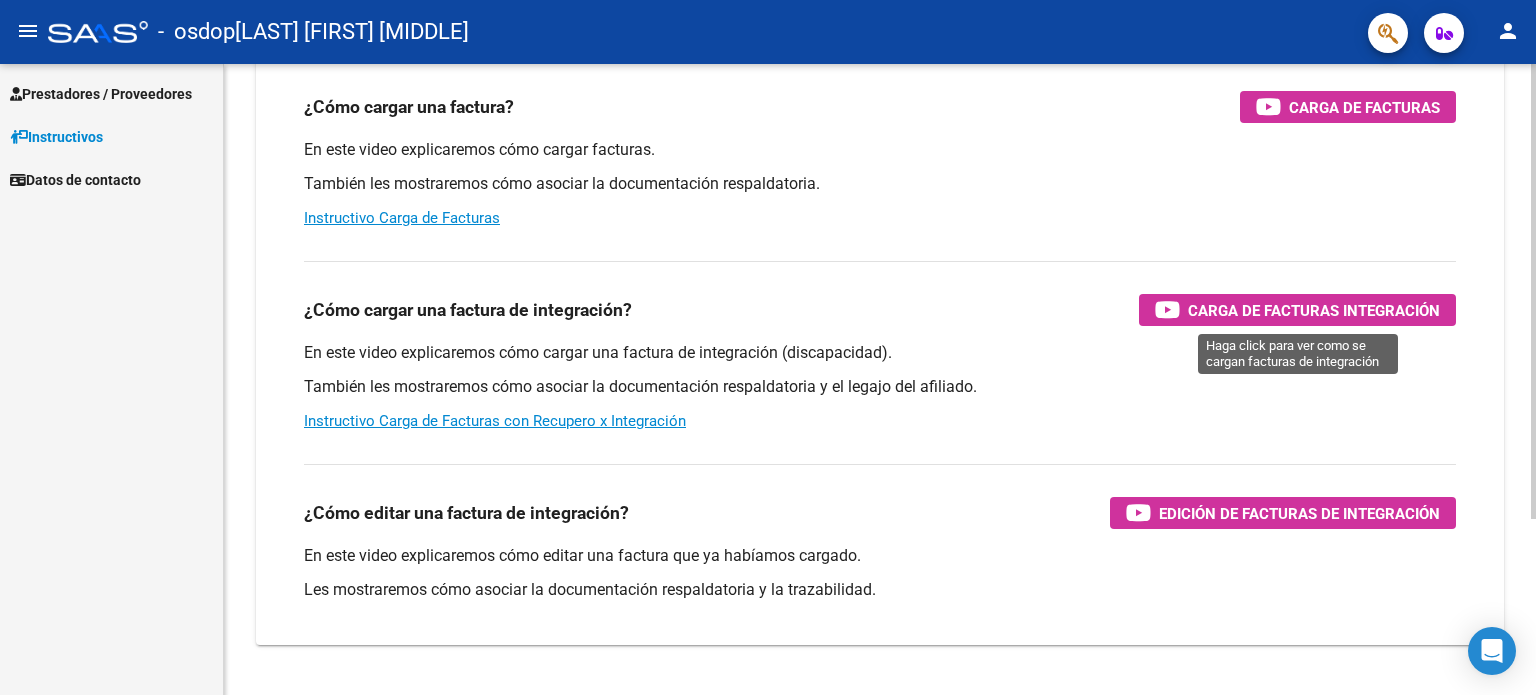 click on "Carga de Facturas Integración" at bounding box center [1314, 310] 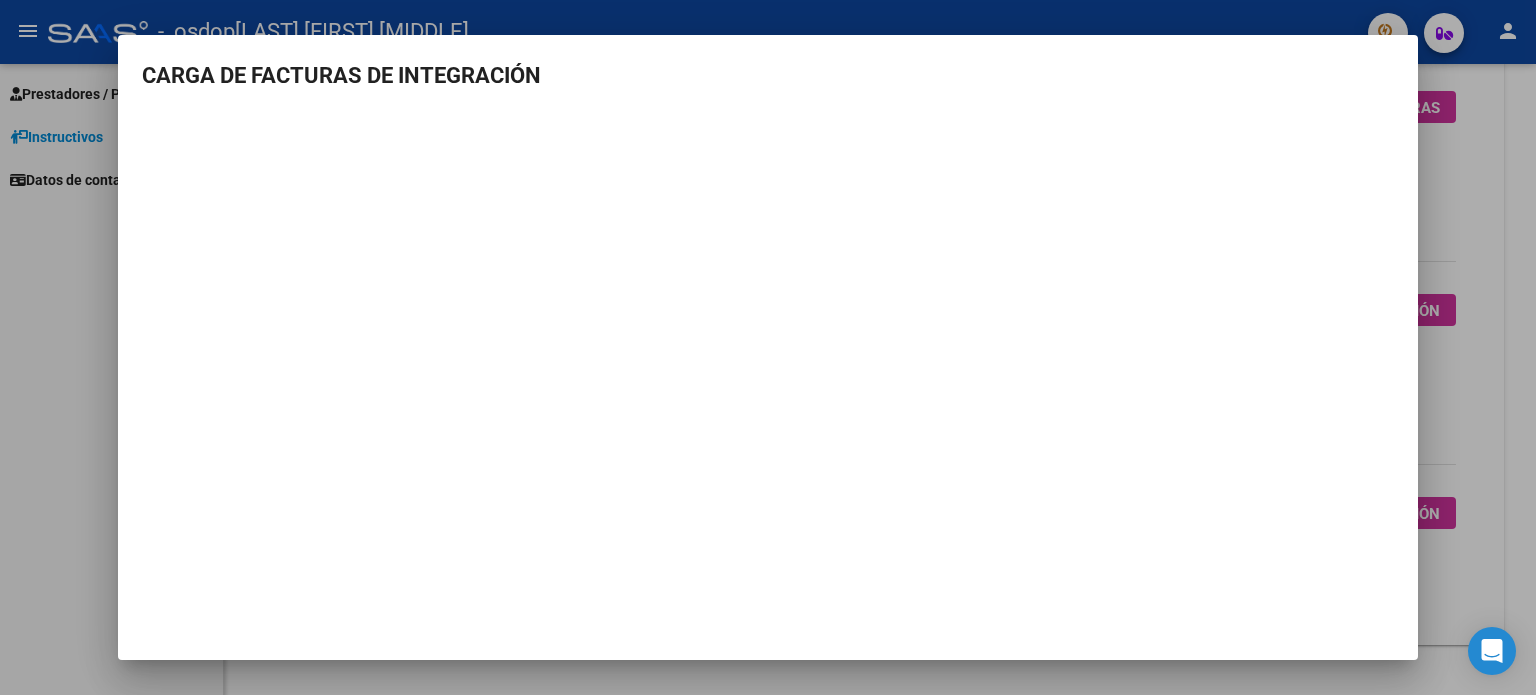 click on "CARGA DE FACTURAS DE INTEGRACIÓN" at bounding box center [768, 75] 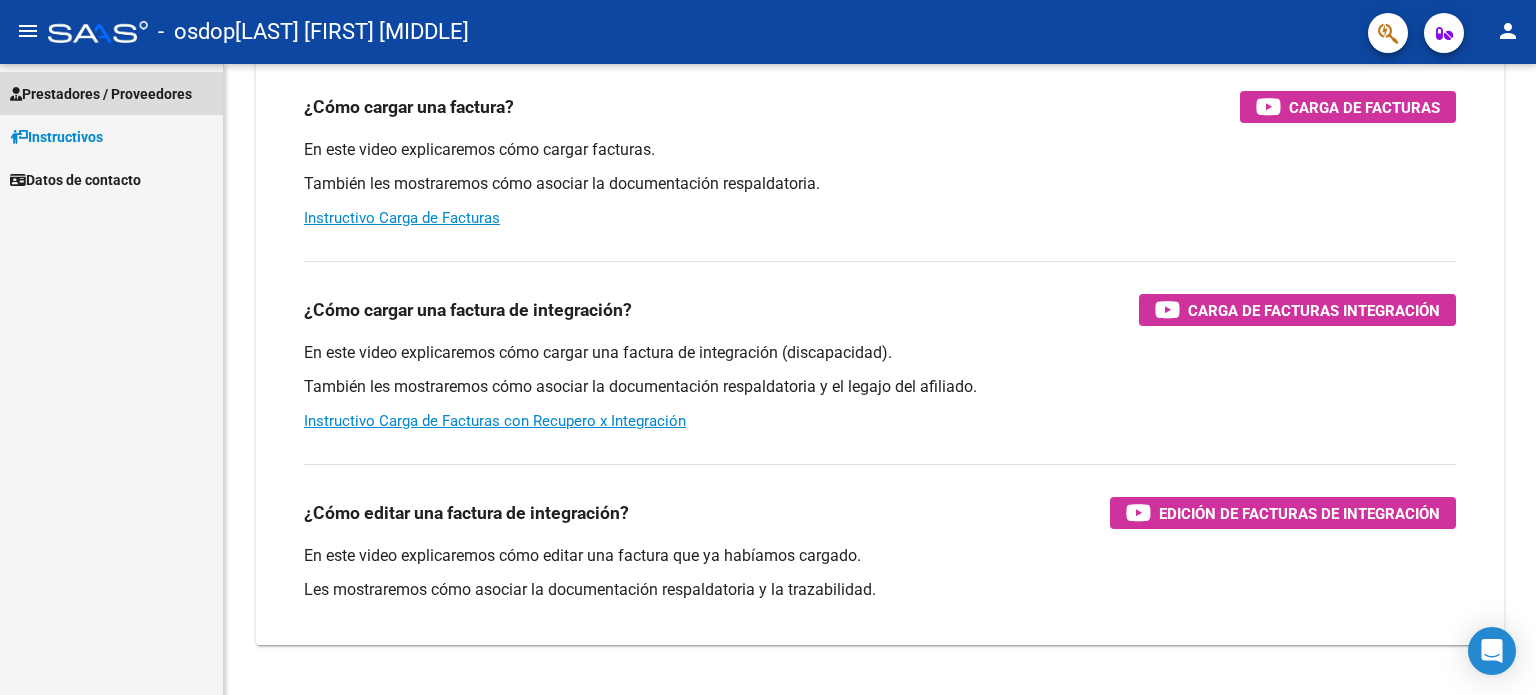 click on "Prestadores / Proveedores" at bounding box center (101, 94) 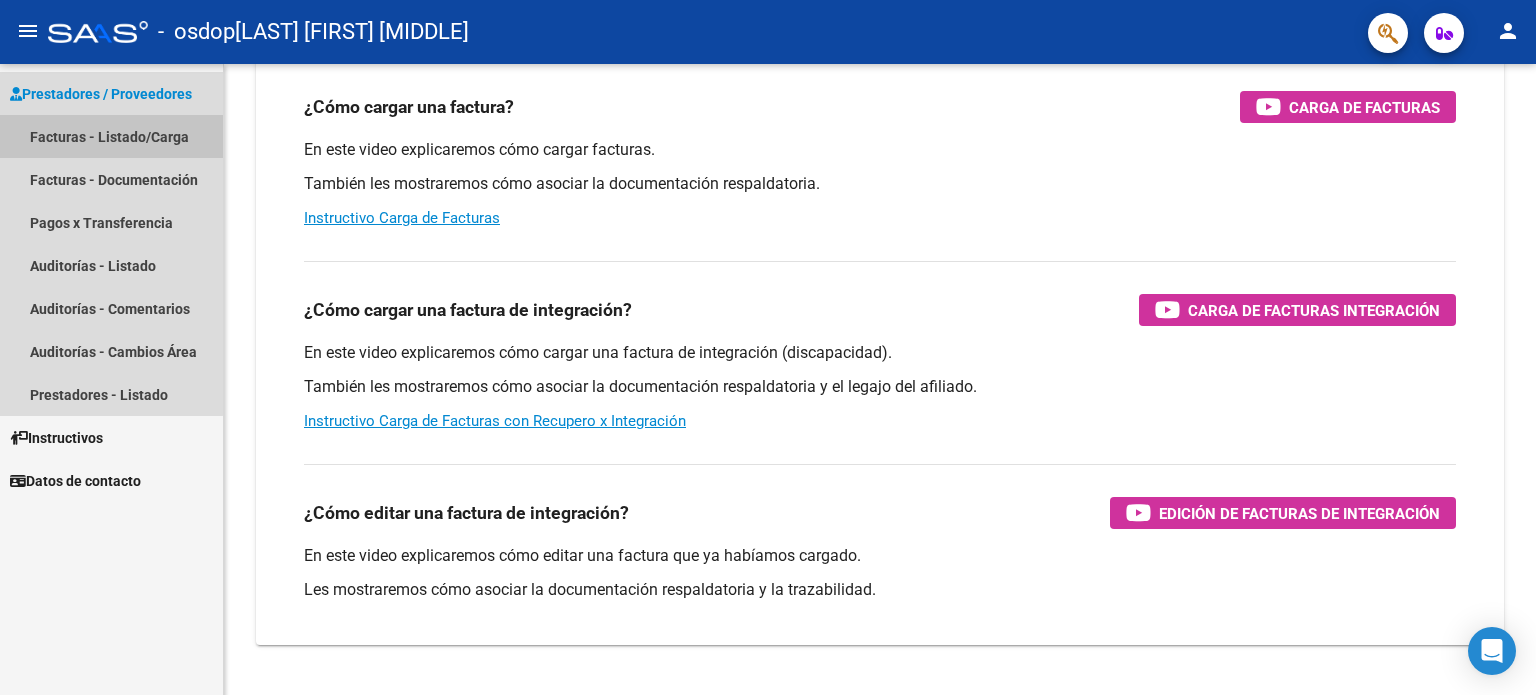 click on "Facturas - Listado/Carga" at bounding box center [111, 136] 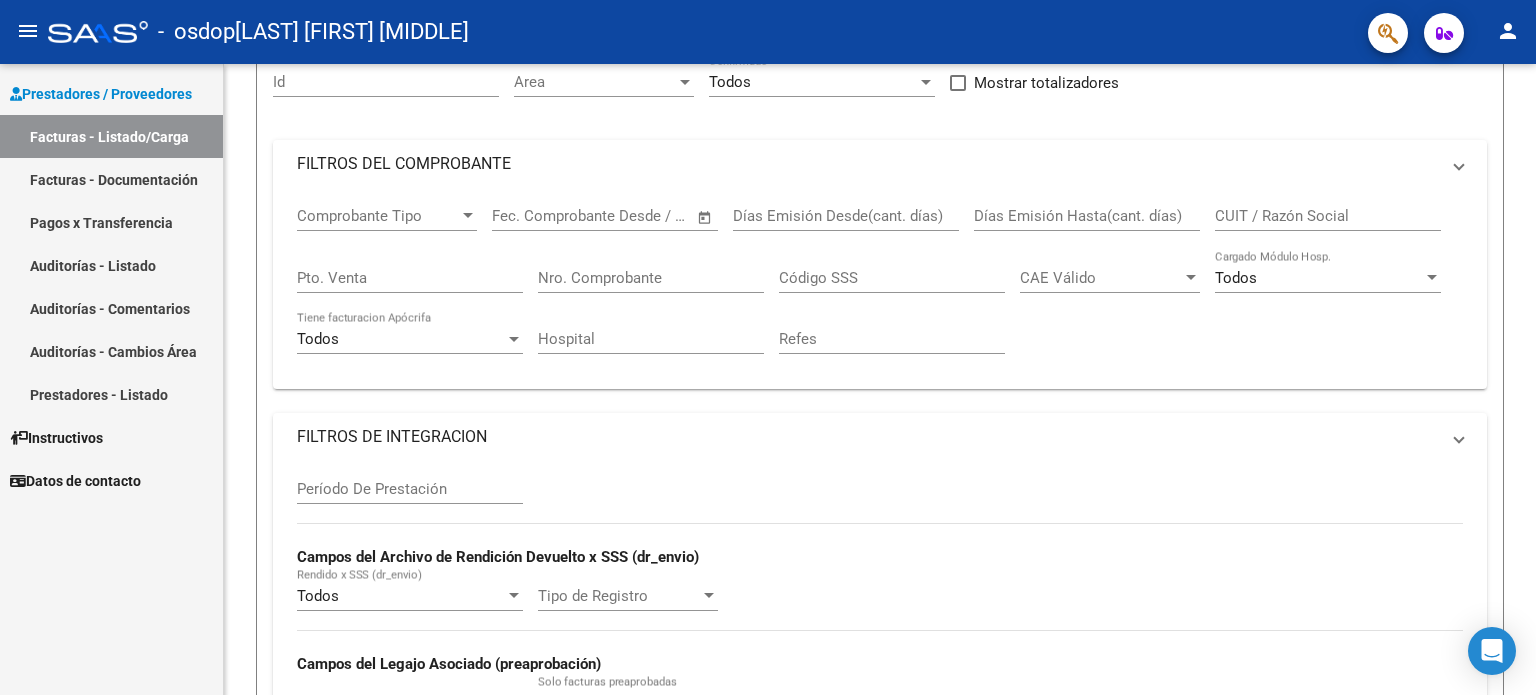 scroll, scrollTop: 0, scrollLeft: 0, axis: both 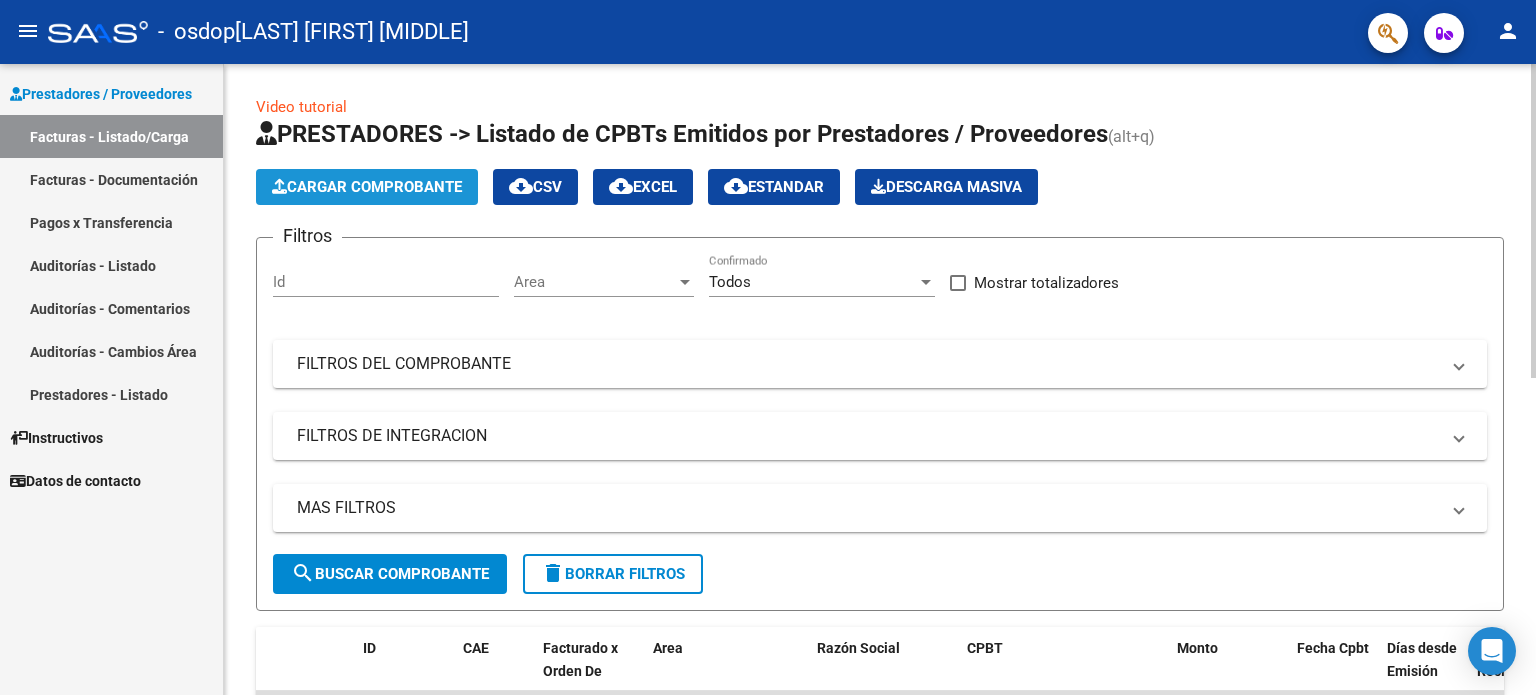 click on "Cargar Comprobante" 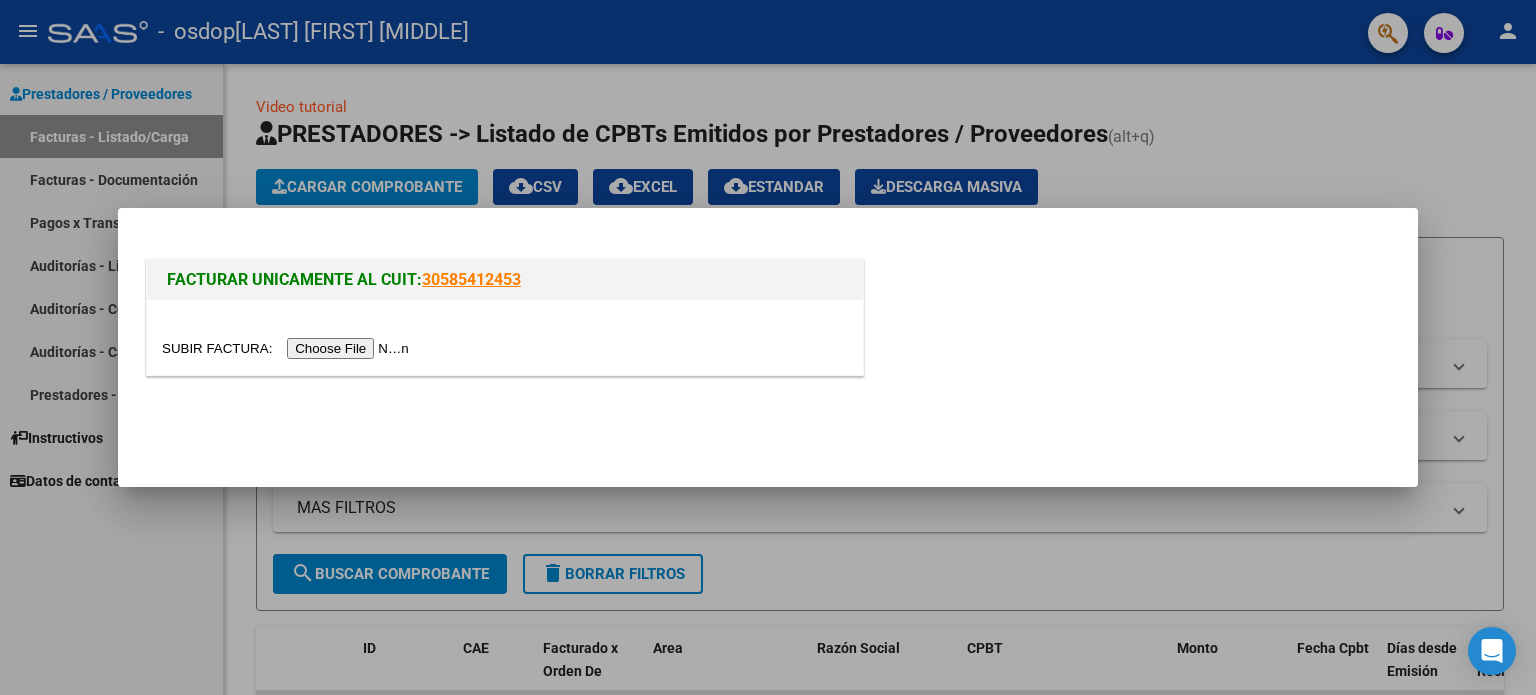 click at bounding box center [288, 348] 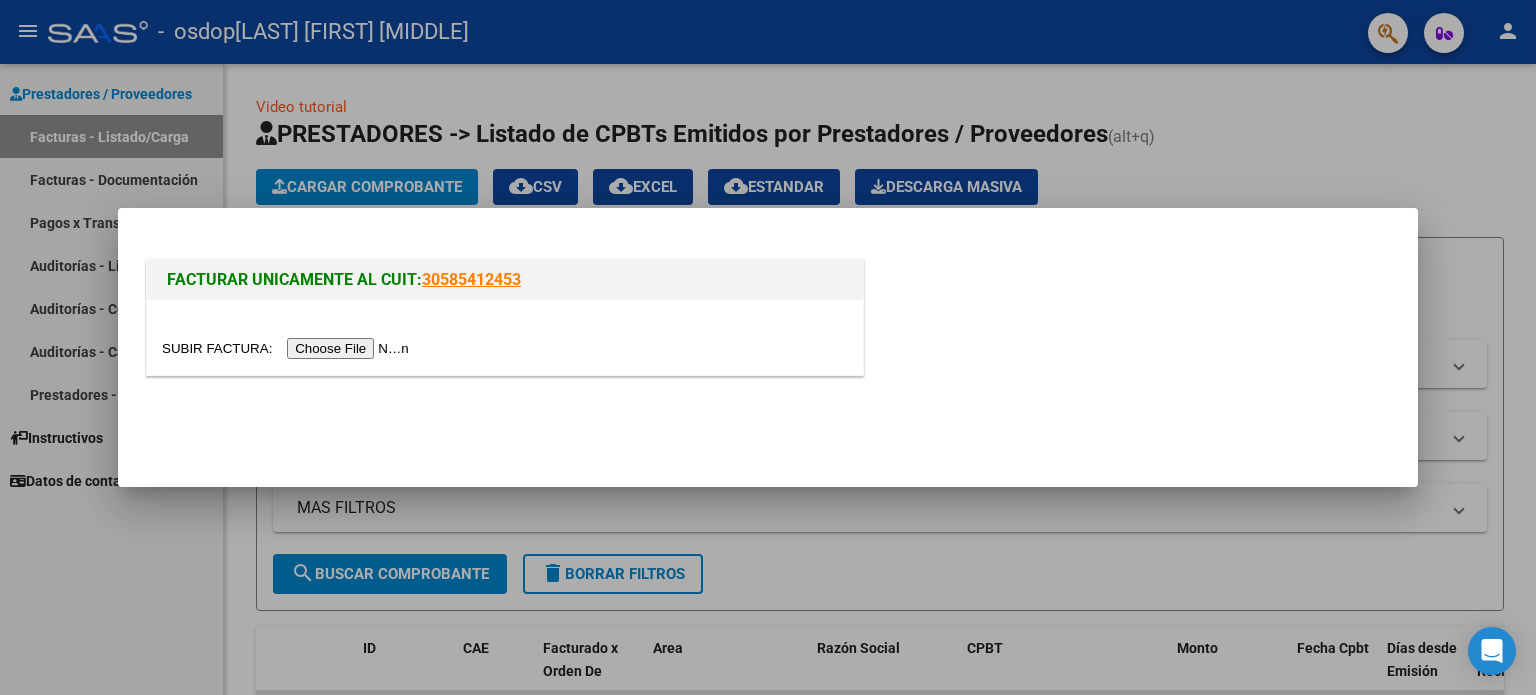 click at bounding box center (288, 348) 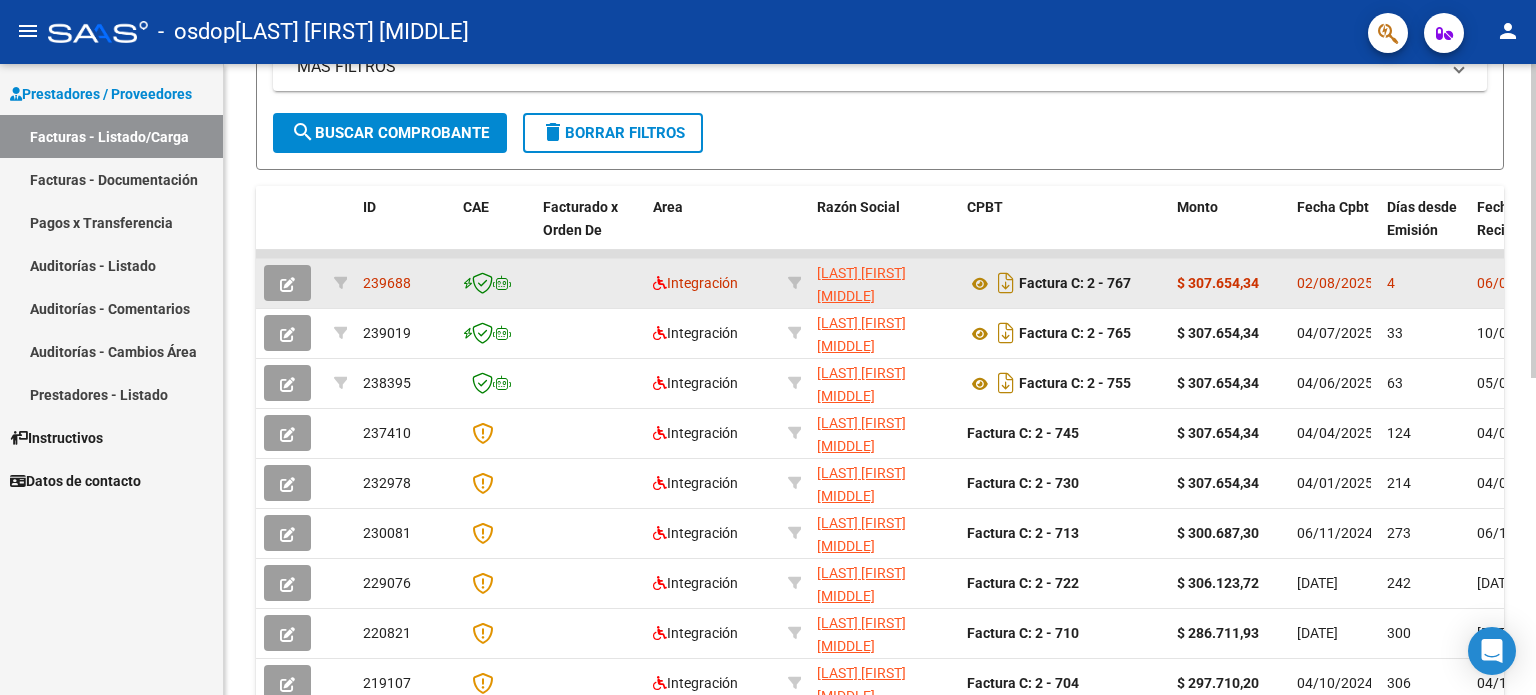 scroll, scrollTop: 638, scrollLeft: 0, axis: vertical 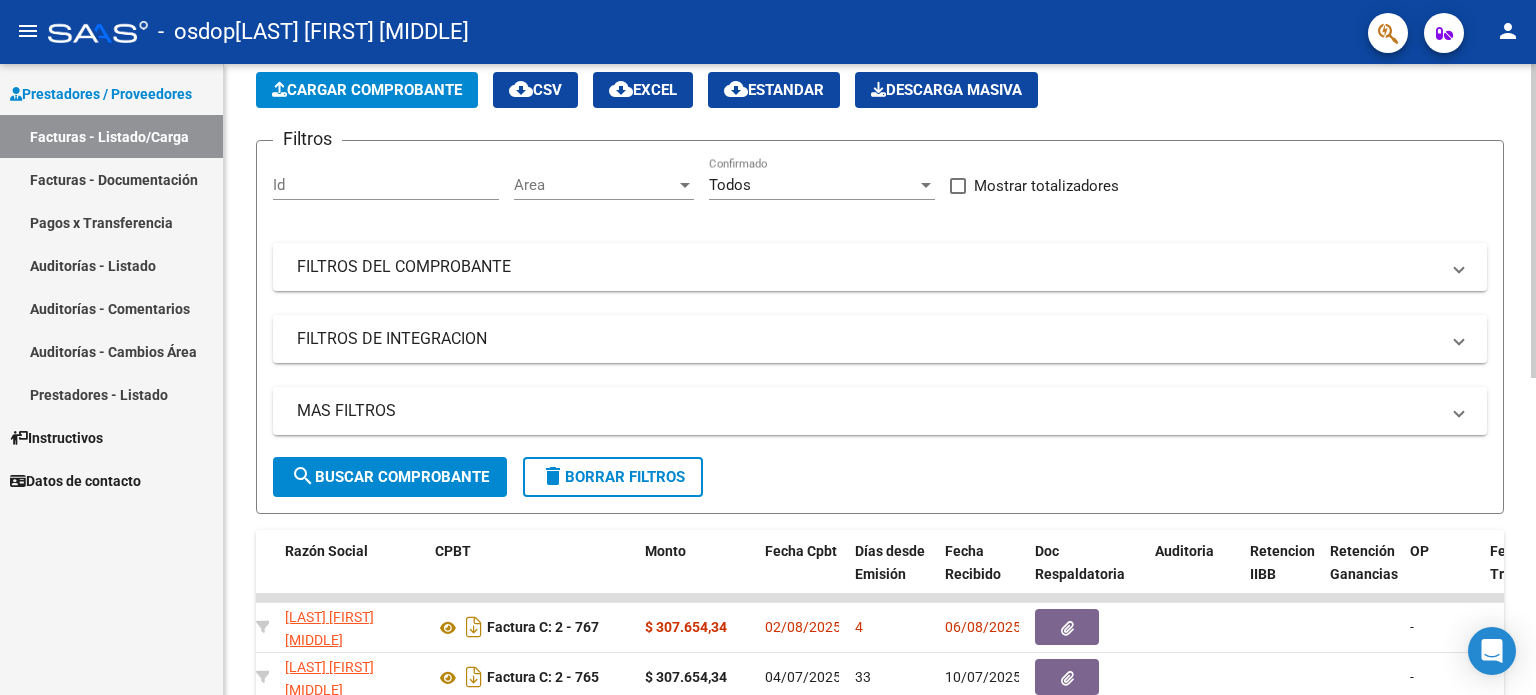 click 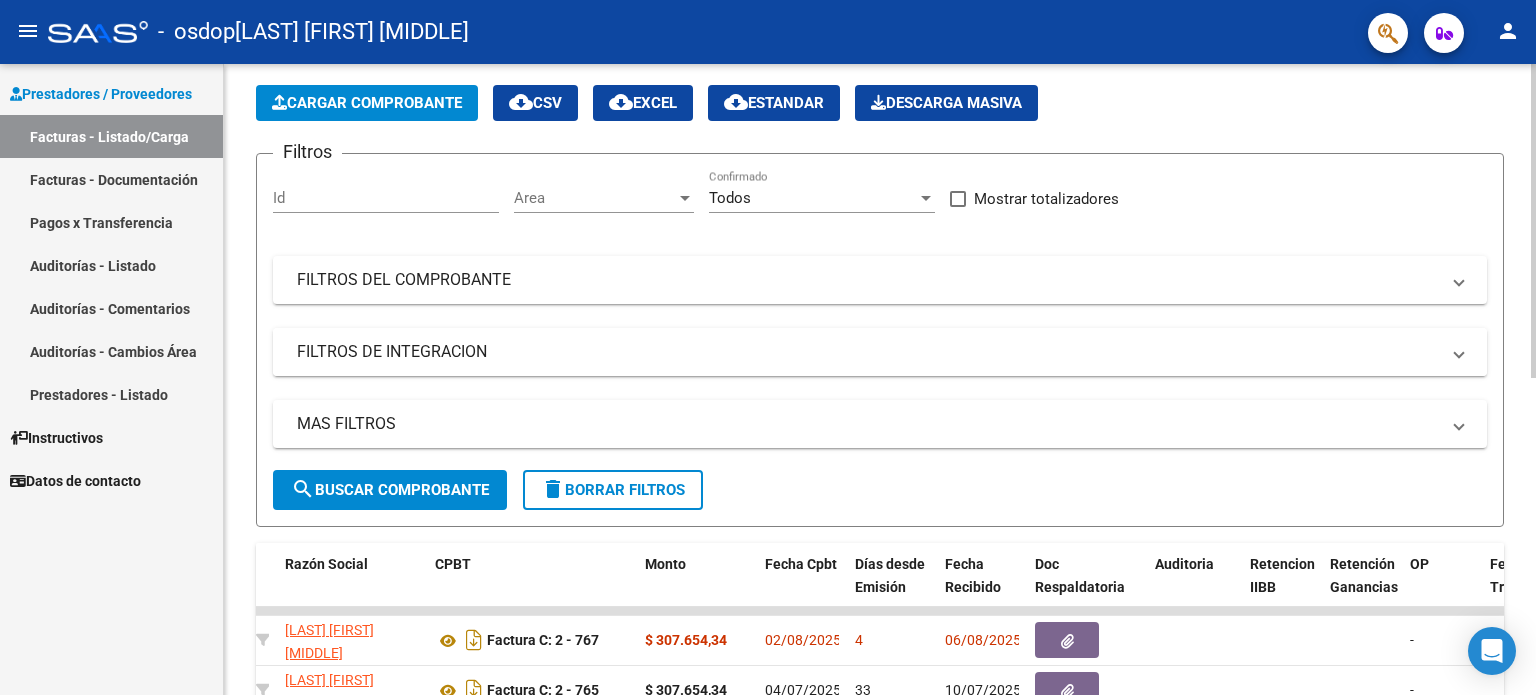 scroll, scrollTop: 0, scrollLeft: 0, axis: both 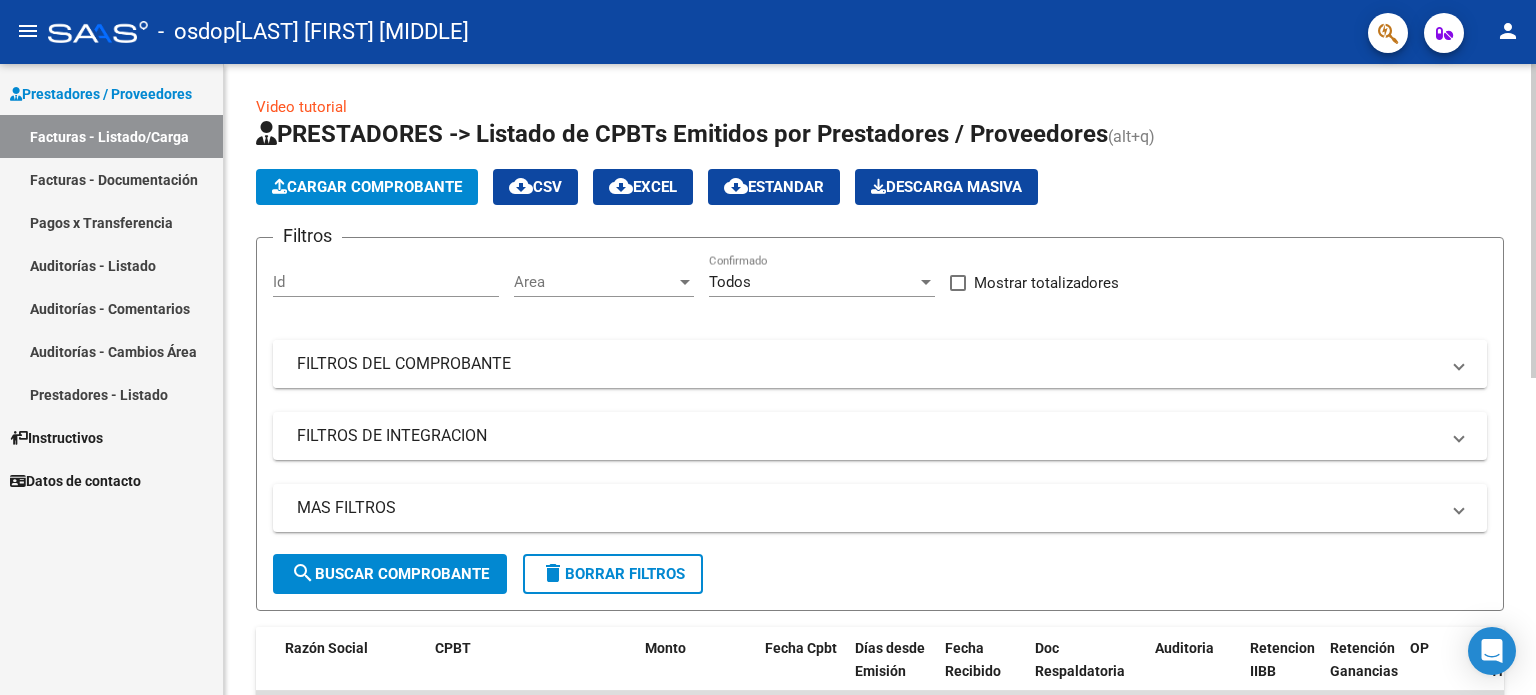 click at bounding box center (1459, 364) 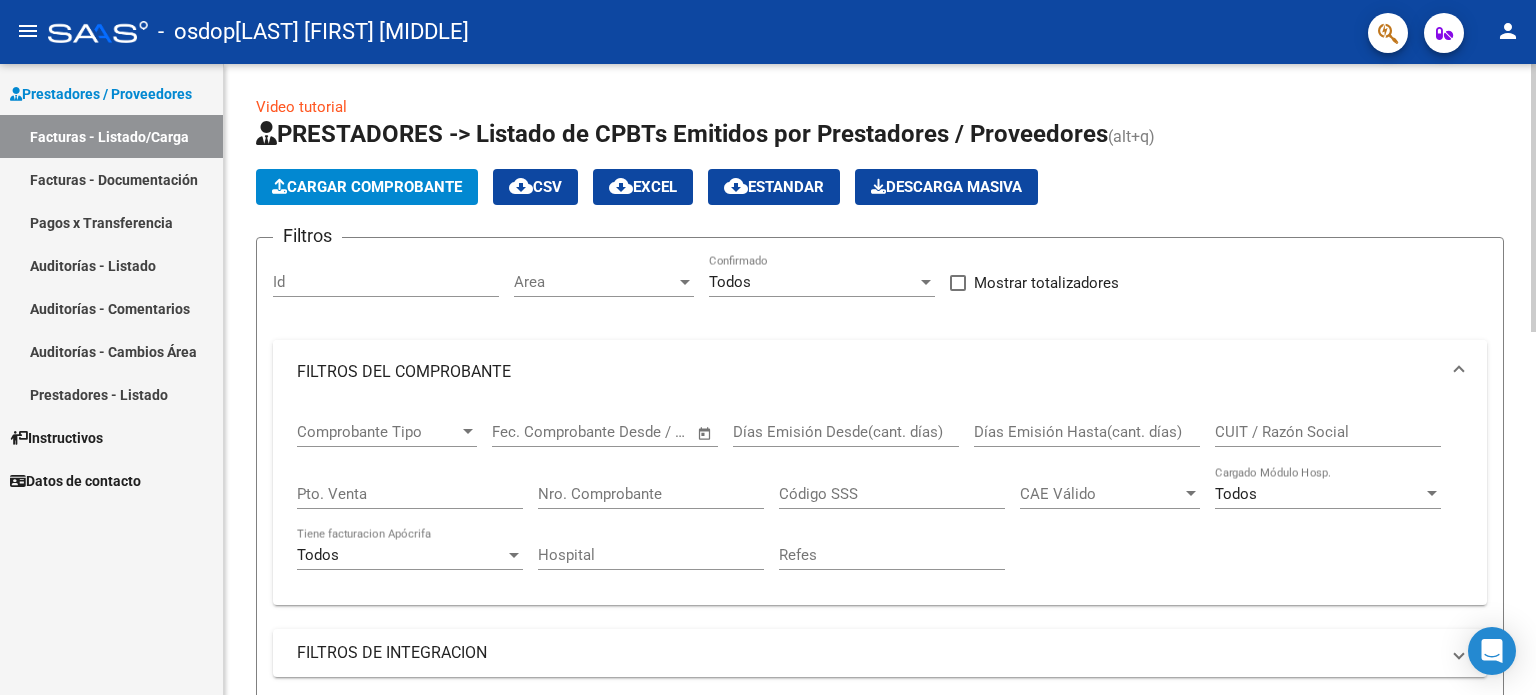 click at bounding box center (1459, 372) 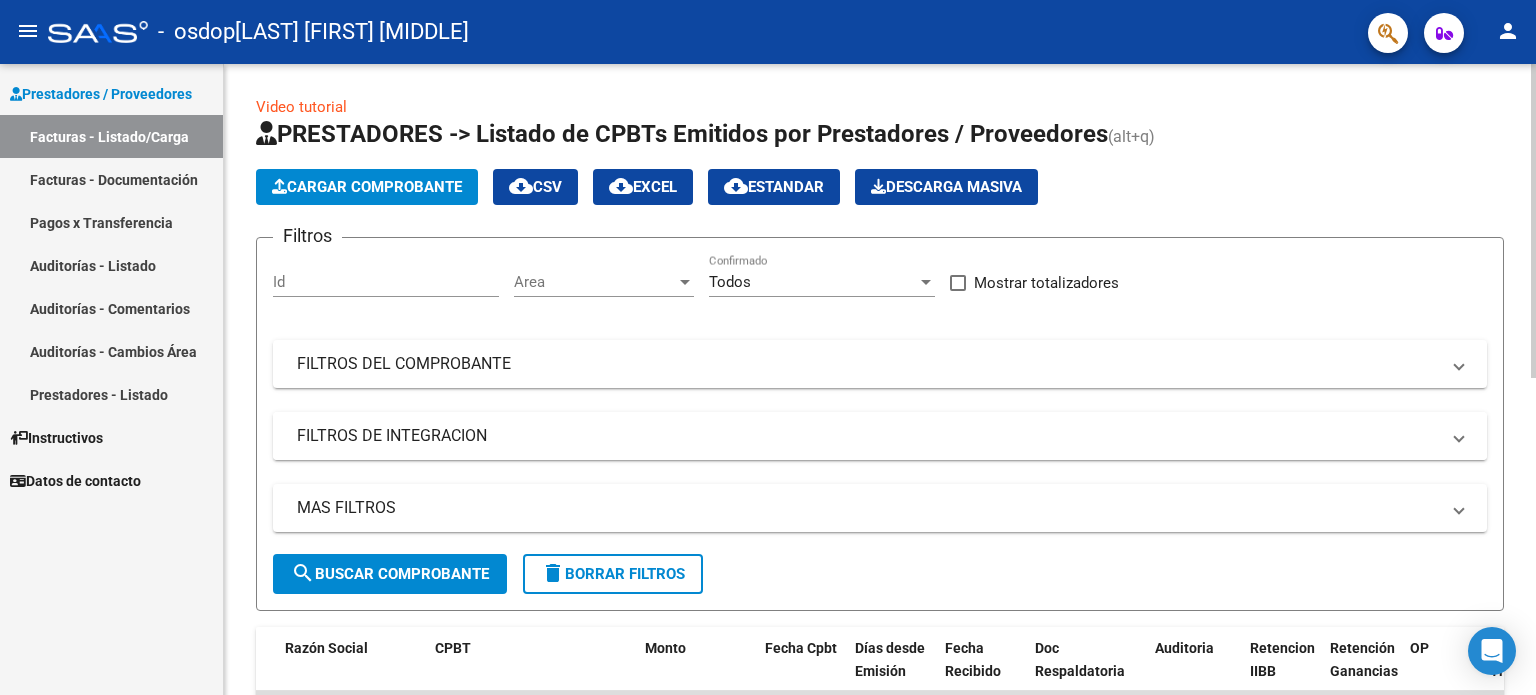 click at bounding box center [1459, 436] 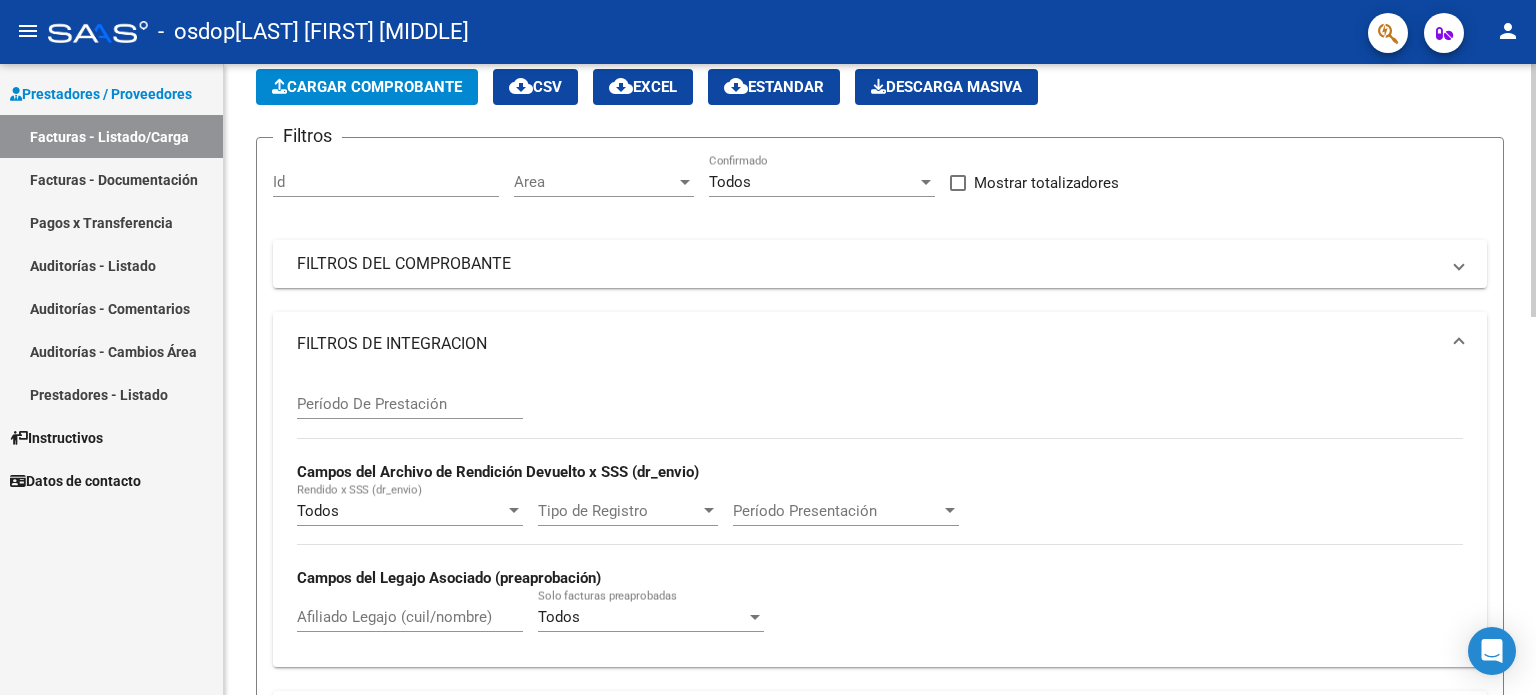 scroll, scrollTop: 100, scrollLeft: 0, axis: vertical 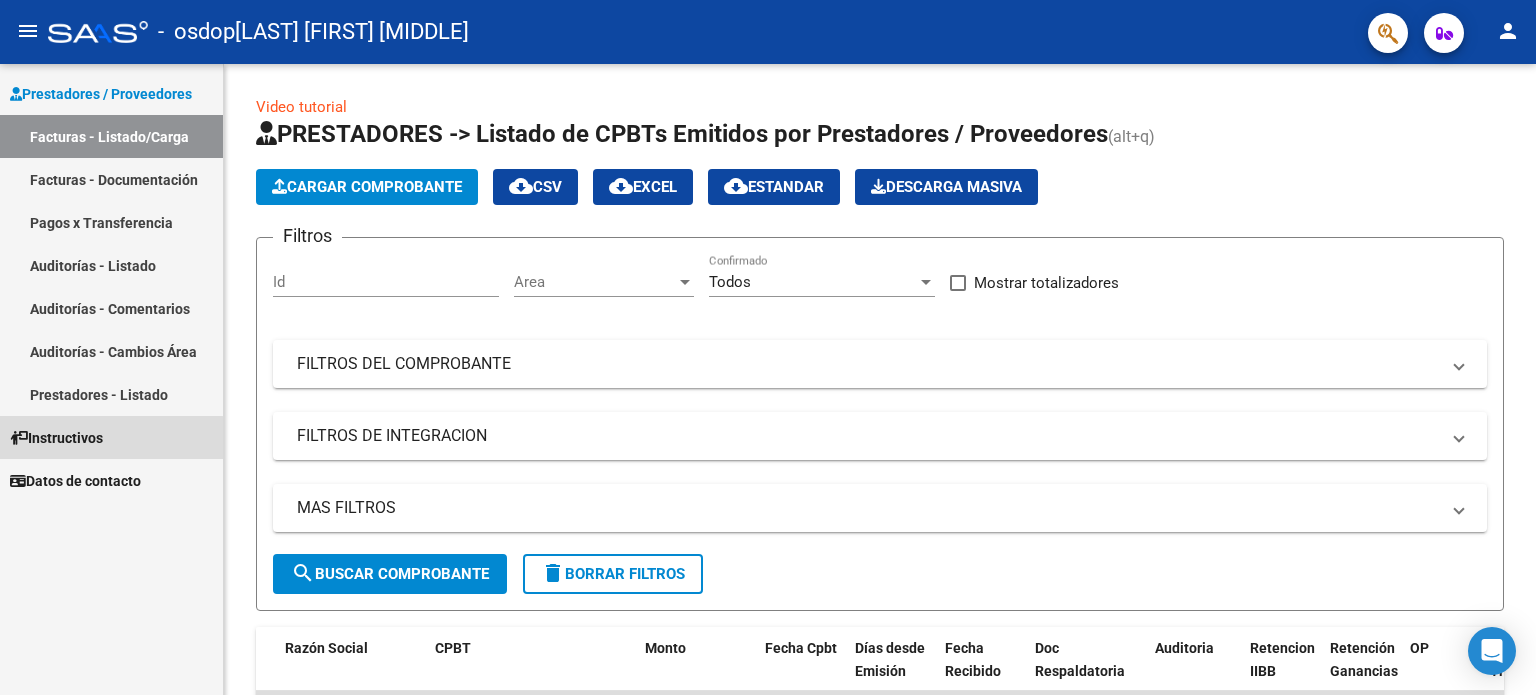 click on "Instructivos" at bounding box center [56, 438] 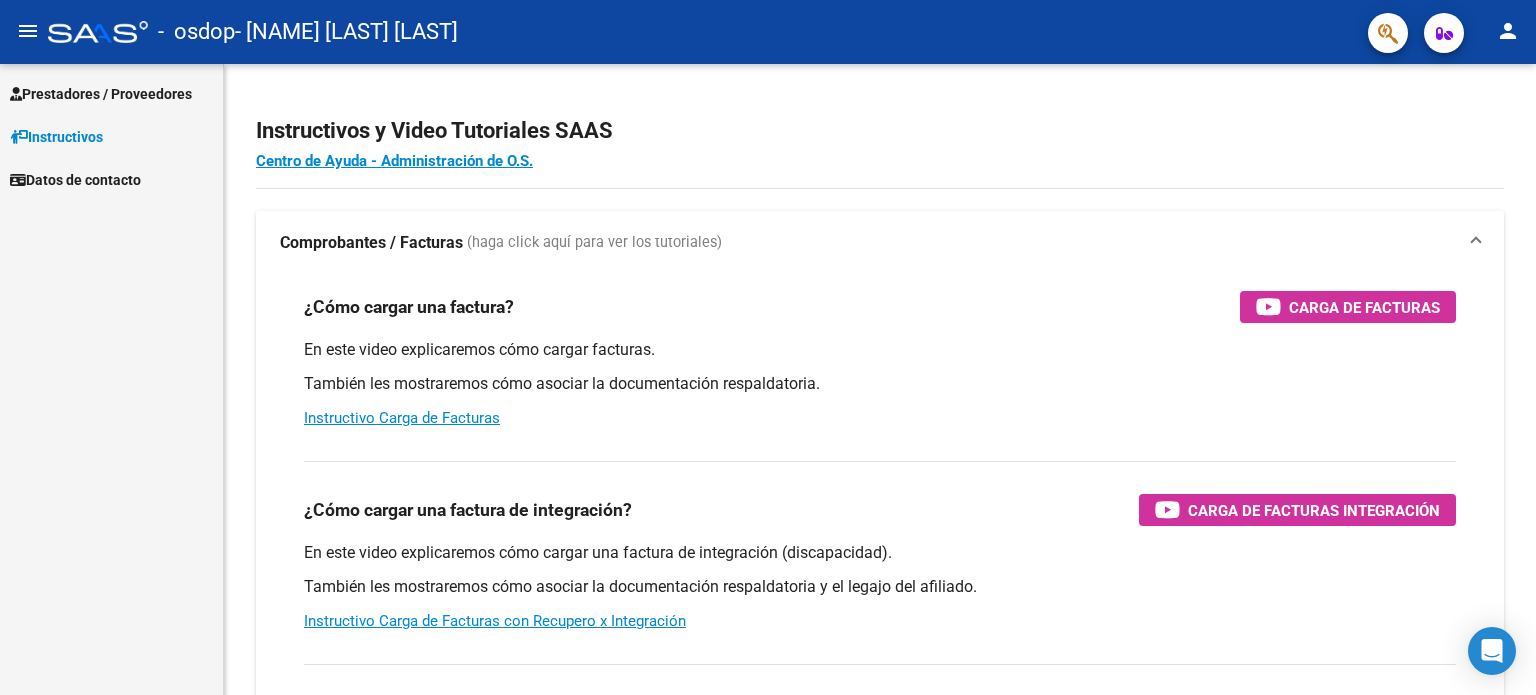scroll, scrollTop: 0, scrollLeft: 0, axis: both 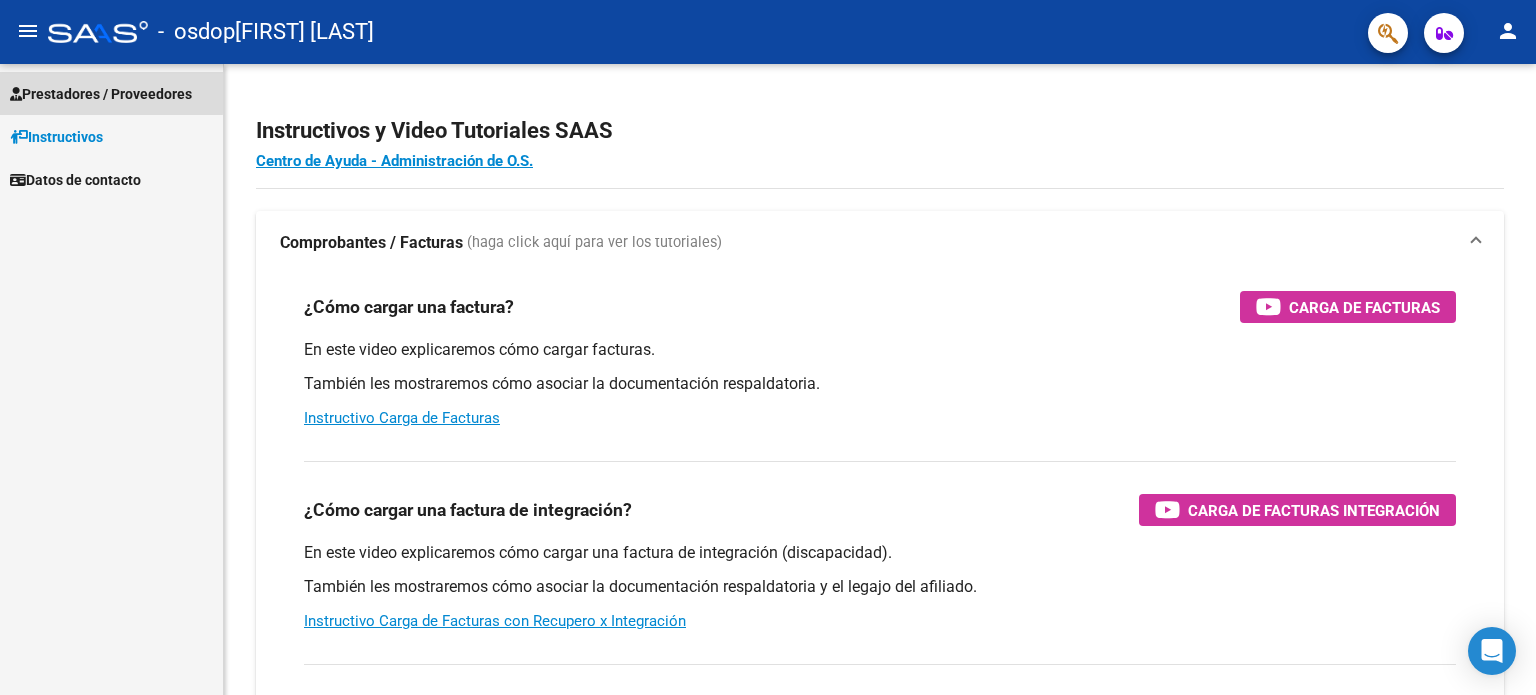 click on "Prestadores / Proveedores" at bounding box center (101, 94) 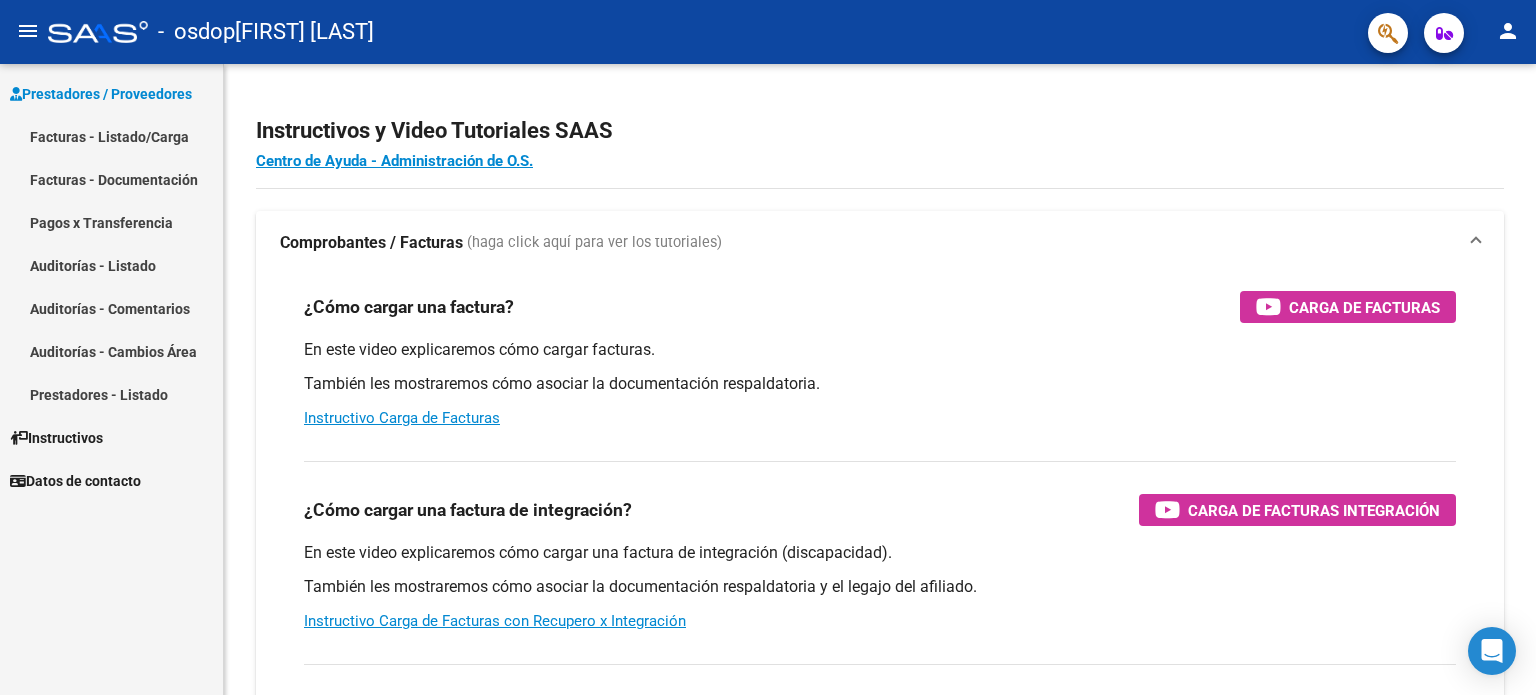 click on "Facturas - Listado/Carga" at bounding box center [111, 136] 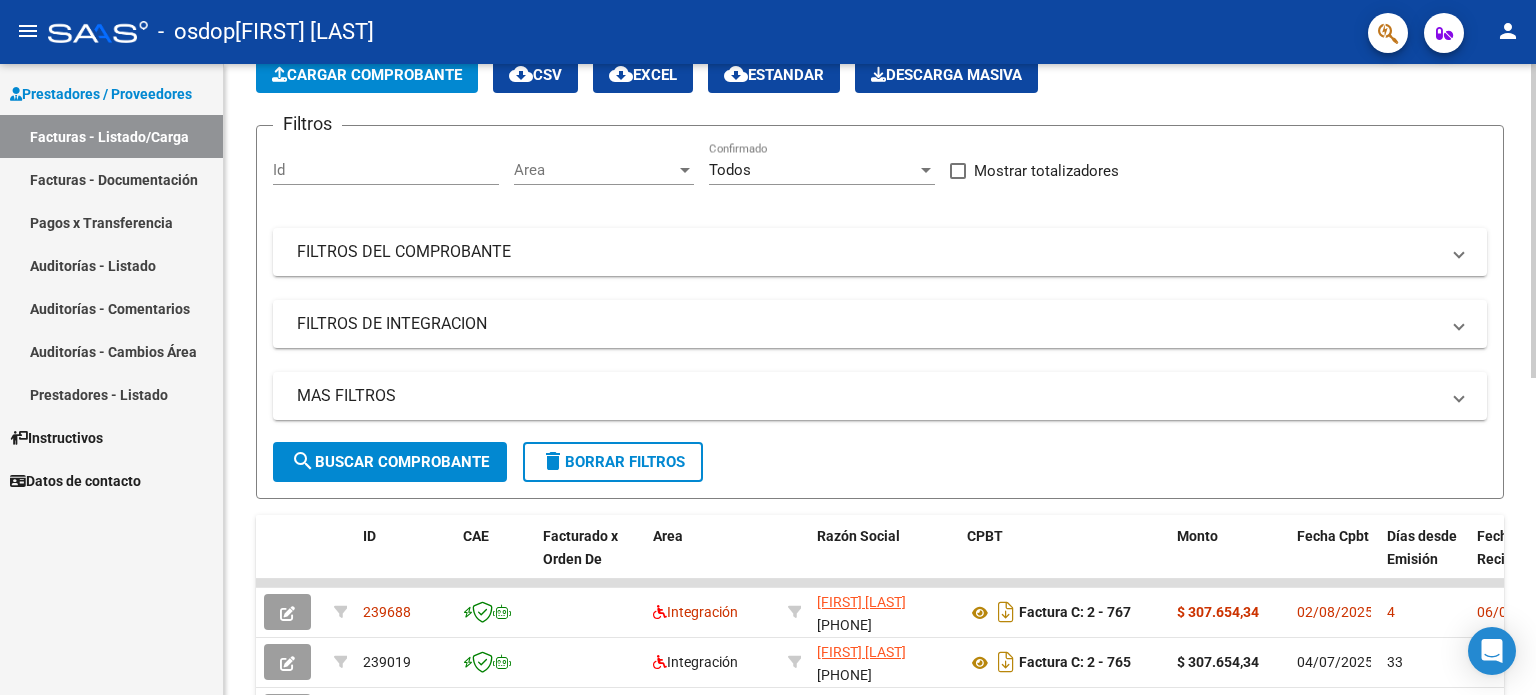 scroll, scrollTop: 300, scrollLeft: 0, axis: vertical 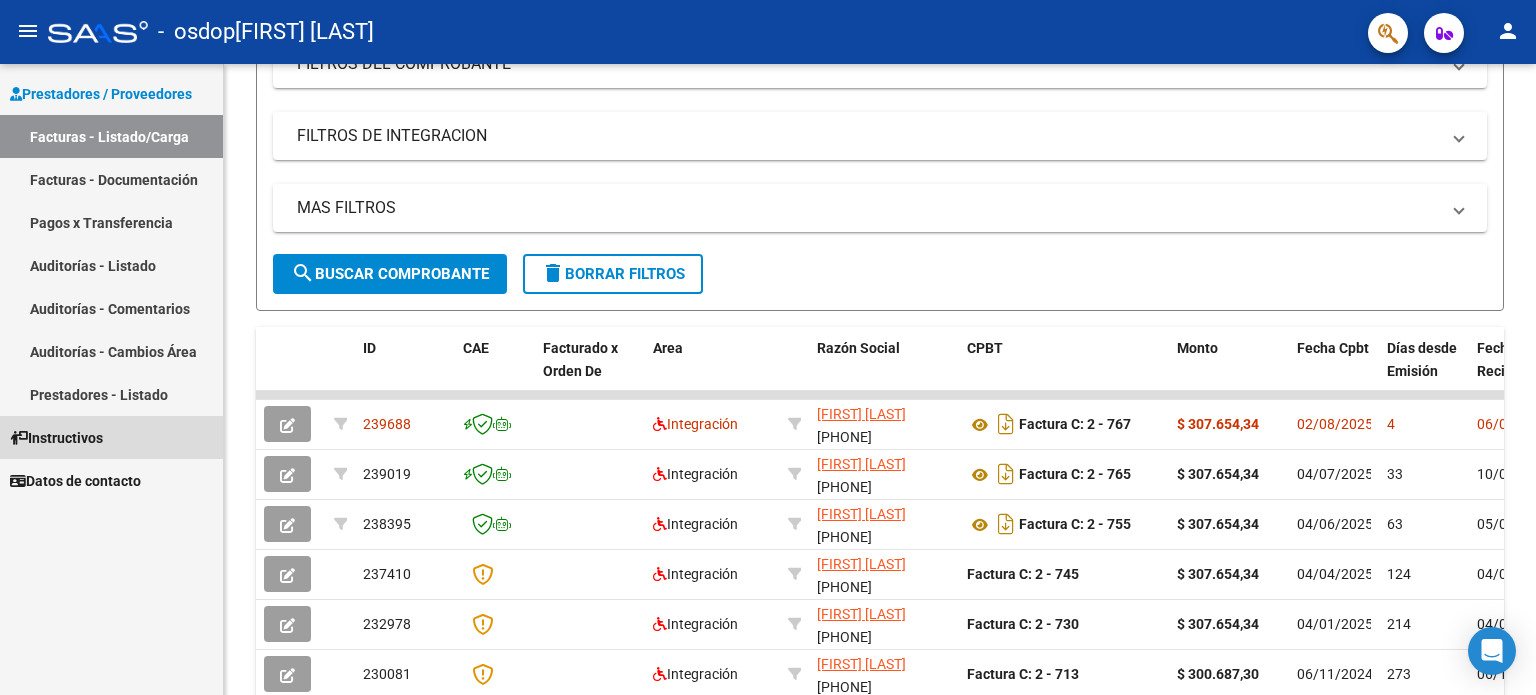 click on "Instructivos" at bounding box center (56, 438) 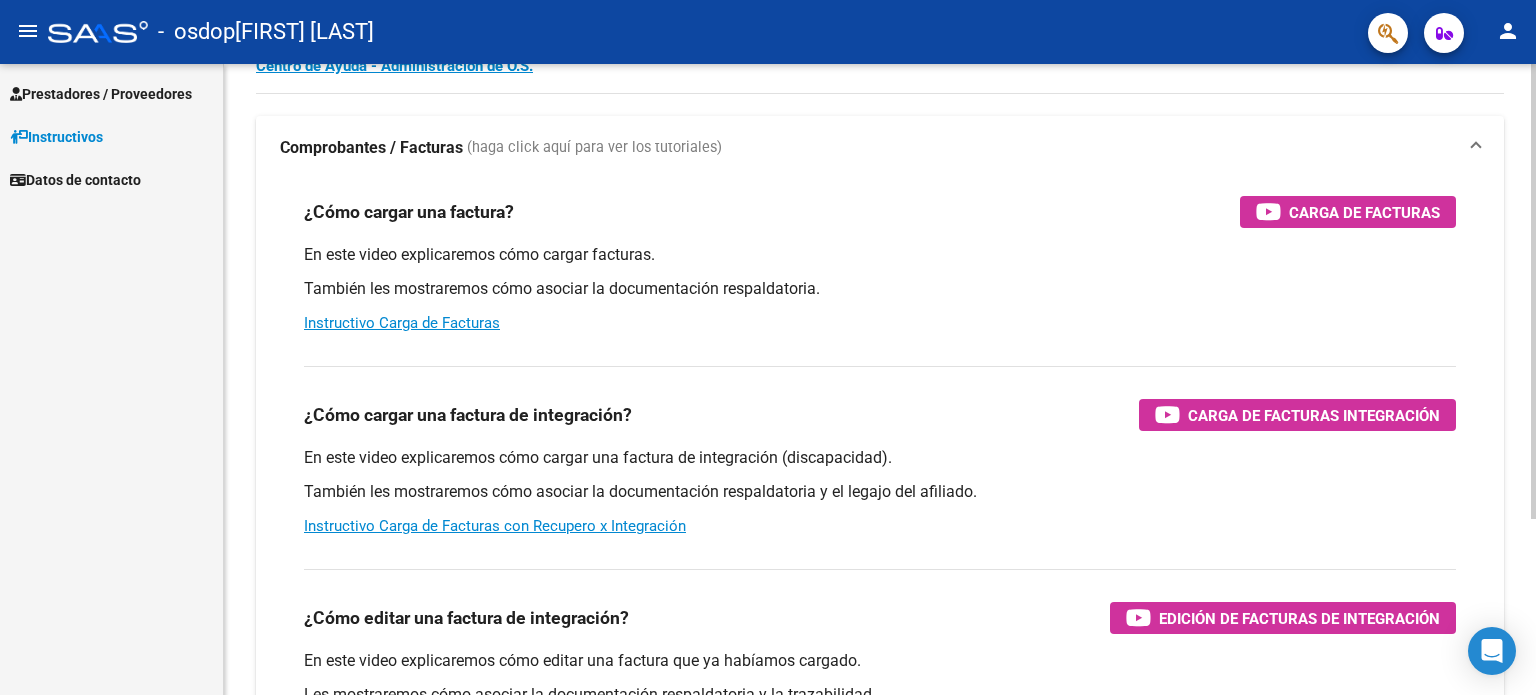 scroll, scrollTop: 0, scrollLeft: 0, axis: both 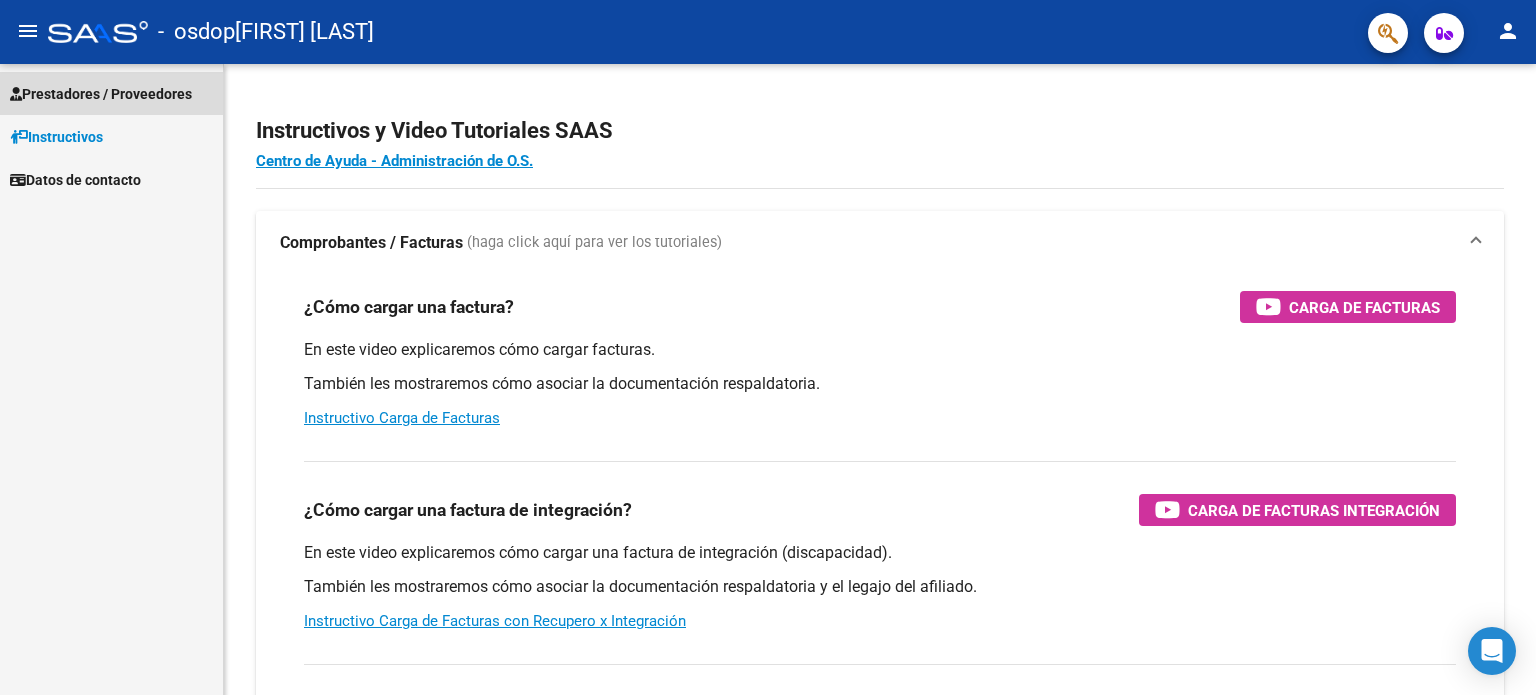 click on "Prestadores / Proveedores" at bounding box center (101, 94) 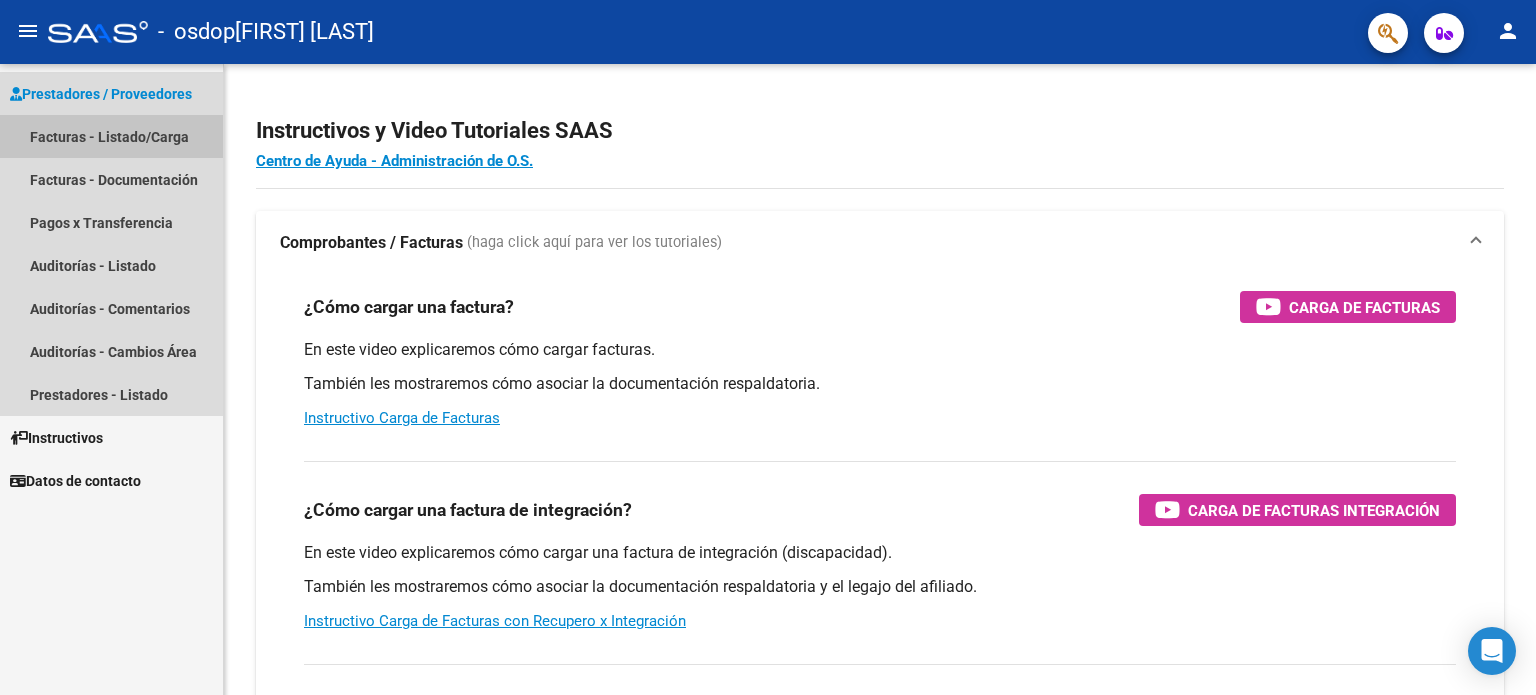 click on "Facturas - Listado/Carga" at bounding box center (111, 136) 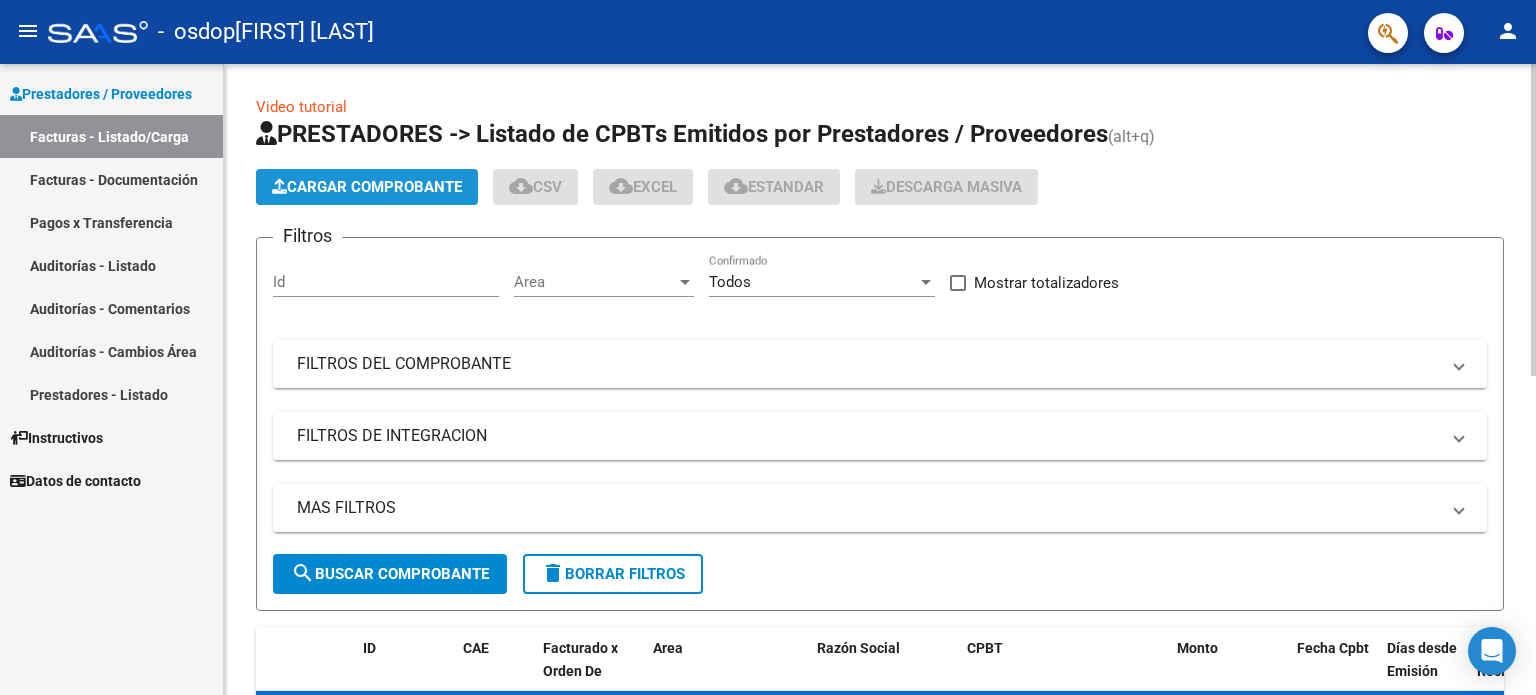 click on "Cargar Comprobante" 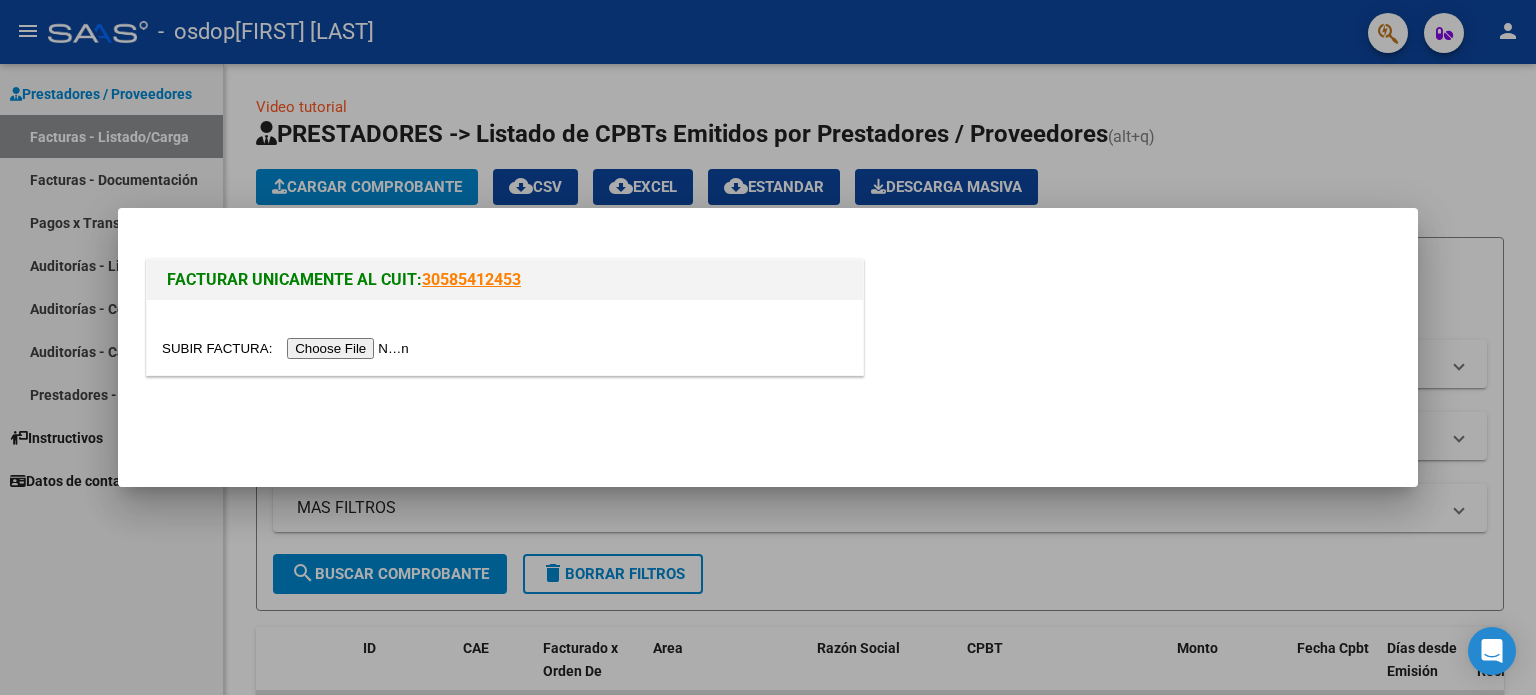 click at bounding box center [768, 347] 